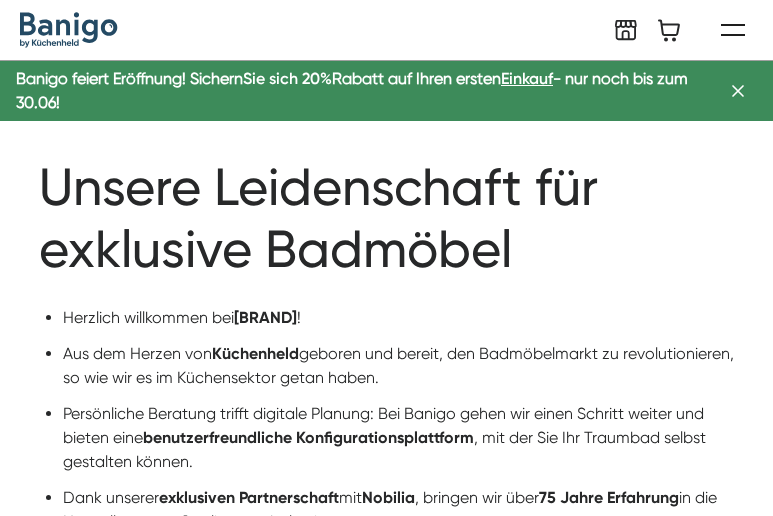 scroll, scrollTop: 0, scrollLeft: 0, axis: both 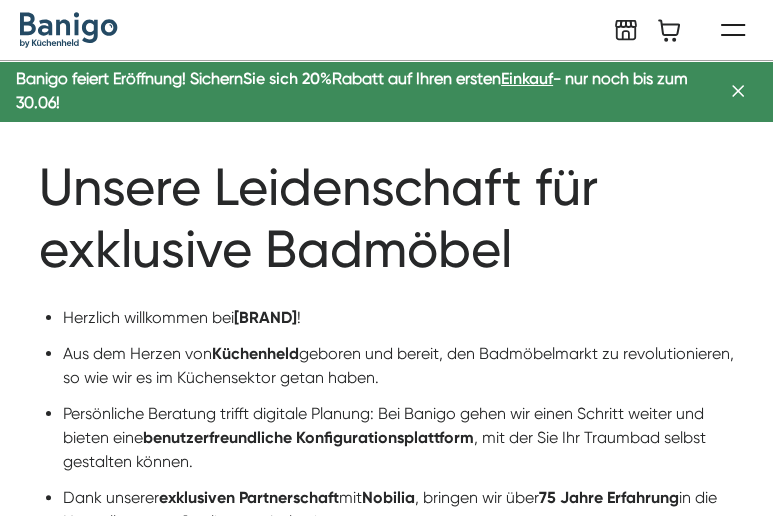 click at bounding box center (737, 91) 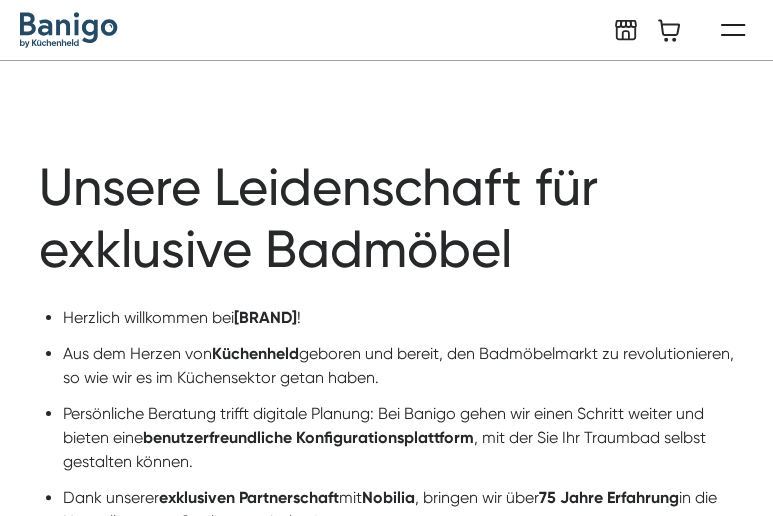 click at bounding box center [69, 30] 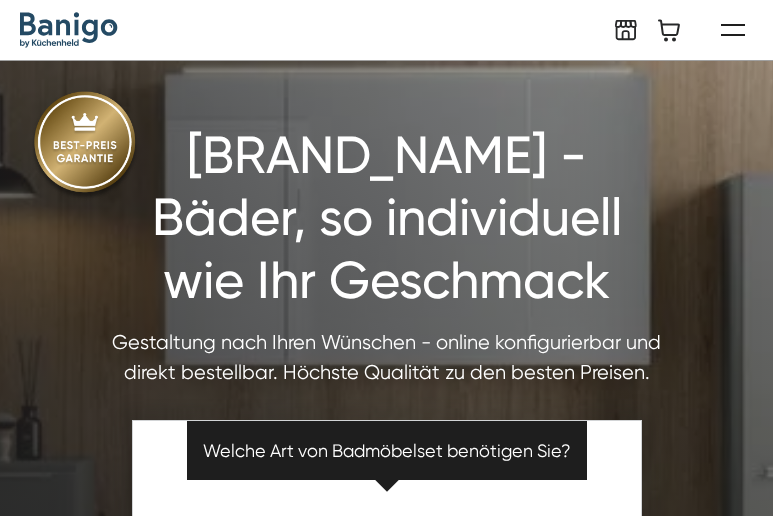 scroll, scrollTop: 0, scrollLeft: 0, axis: both 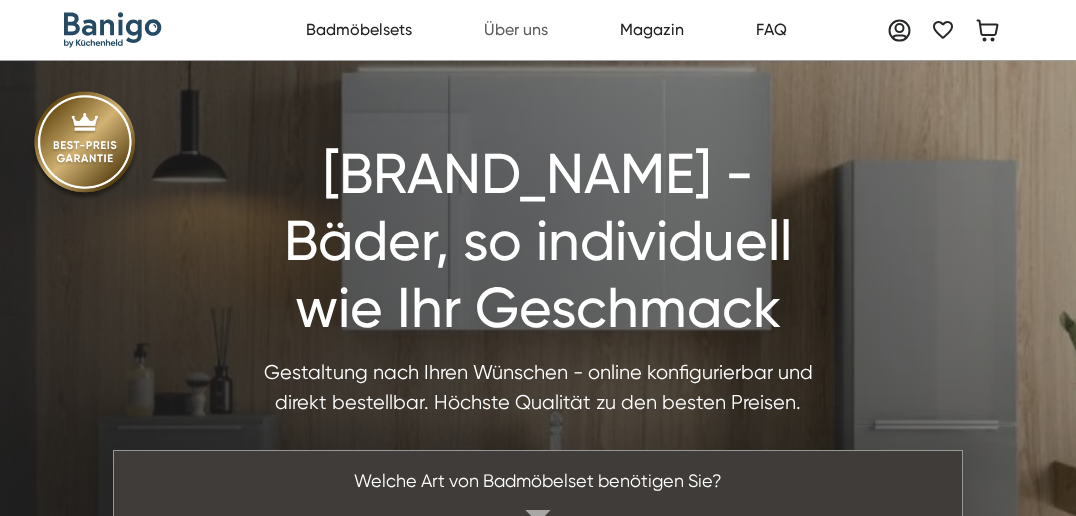 click on "Über uns" at bounding box center (516, 30) 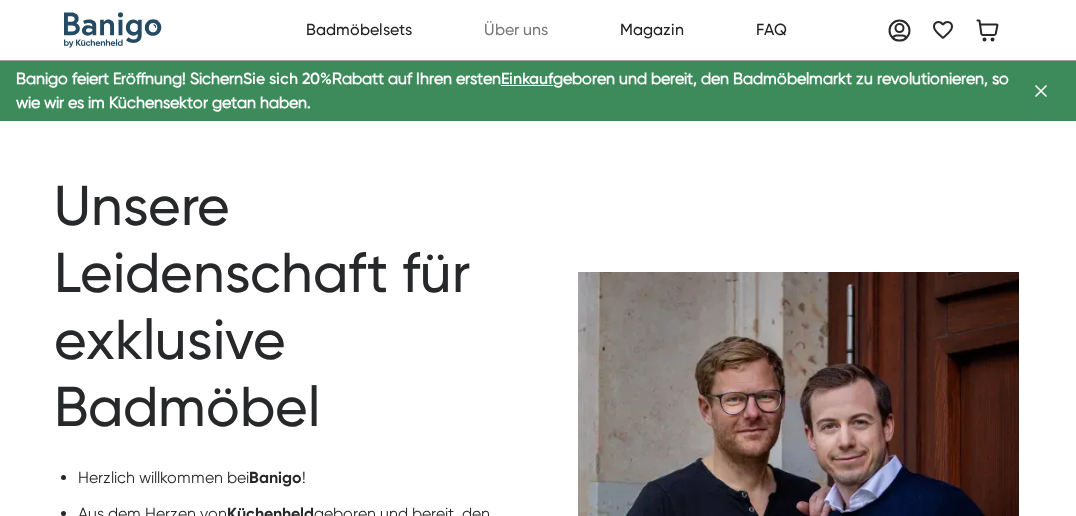 scroll, scrollTop: 0, scrollLeft: 0, axis: both 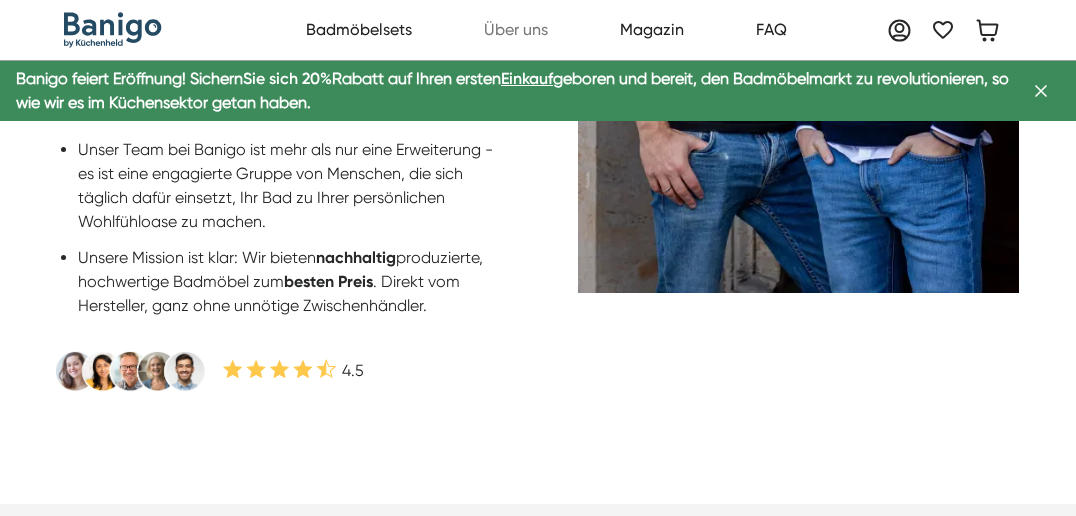 click at bounding box center [130, 371] 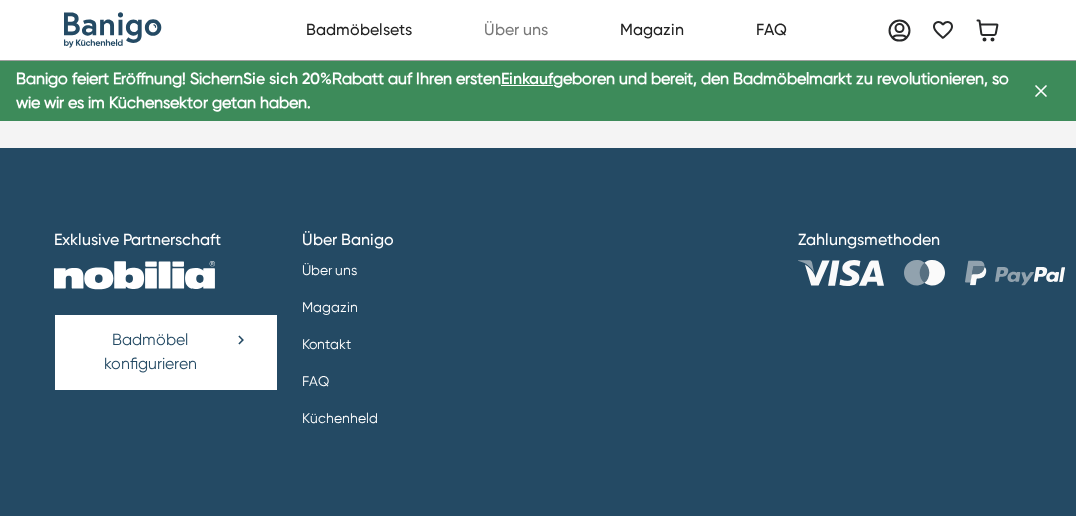 scroll, scrollTop: 3893, scrollLeft: 0, axis: vertical 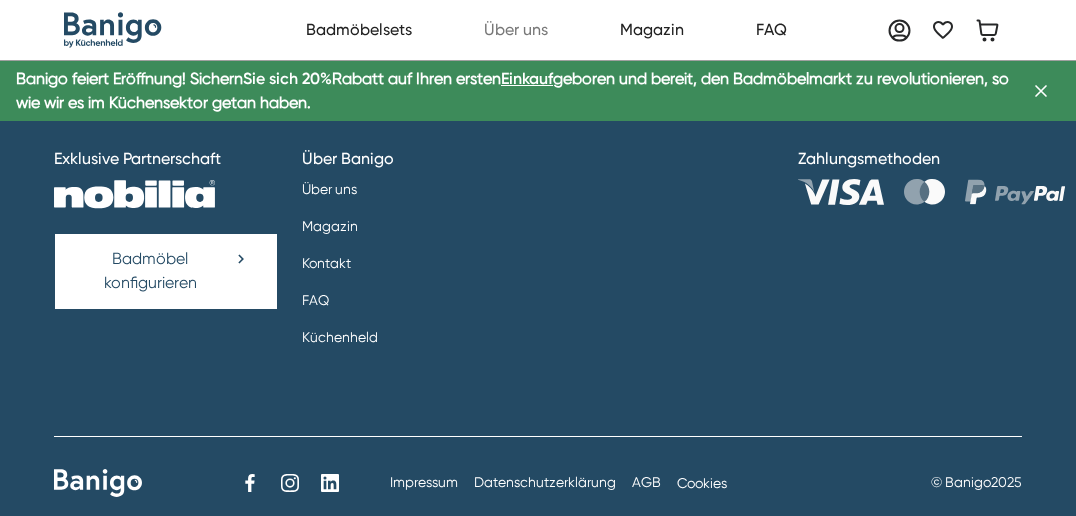 click on "Magazin" at bounding box center [330, 226] 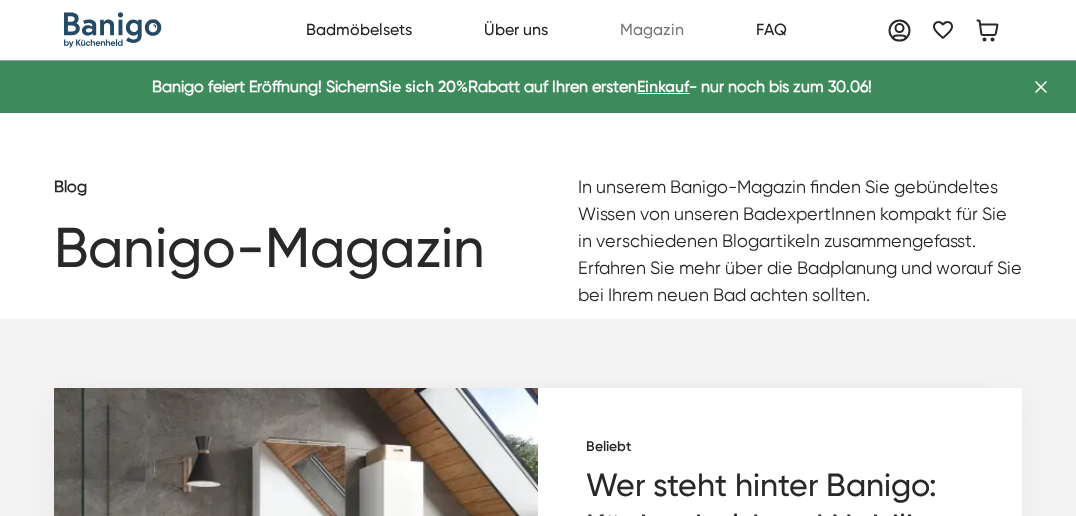 scroll, scrollTop: 0, scrollLeft: 0, axis: both 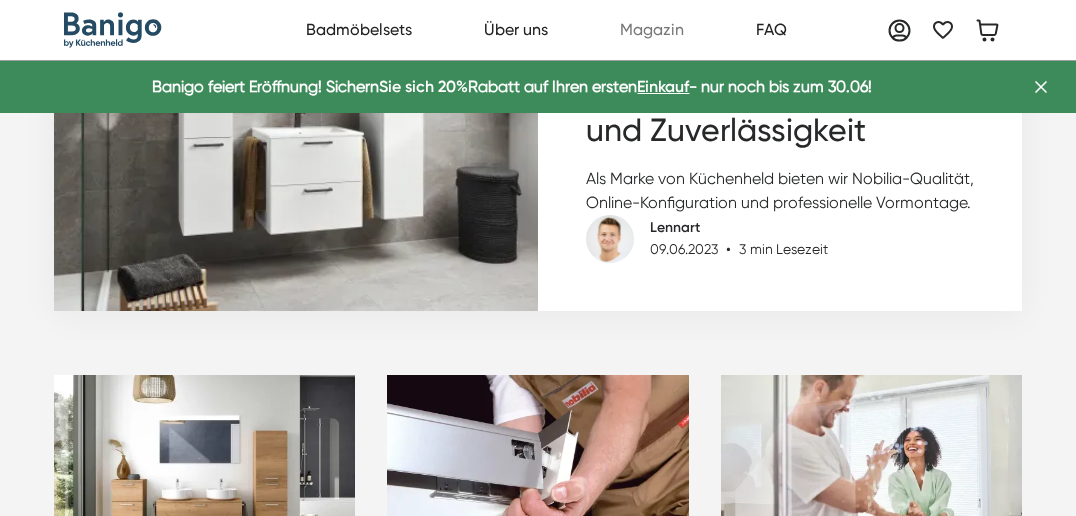 click on "Als Marke von Küchenheld bieten wir Nobilia-Qualität, Online-Konfiguration und professionelle Vormontage." at bounding box center (780, 191) 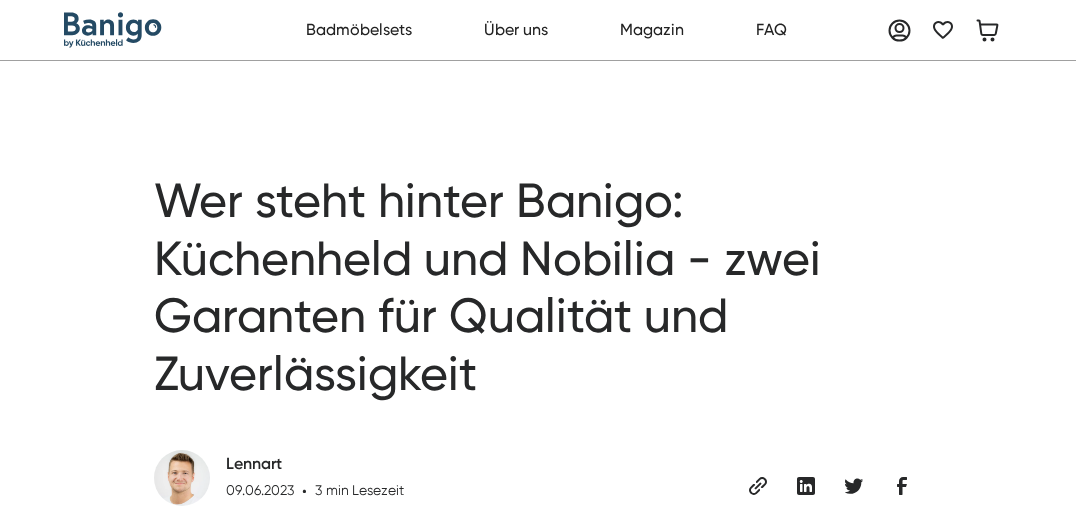 scroll, scrollTop: 0, scrollLeft: 0, axis: both 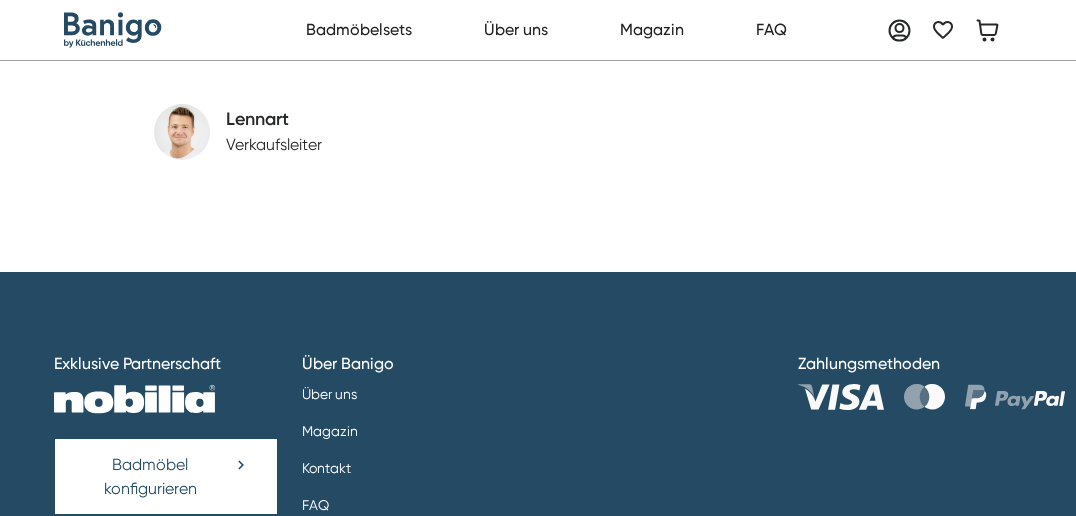 click on "Verkaufsleiter" at bounding box center (274, 145) 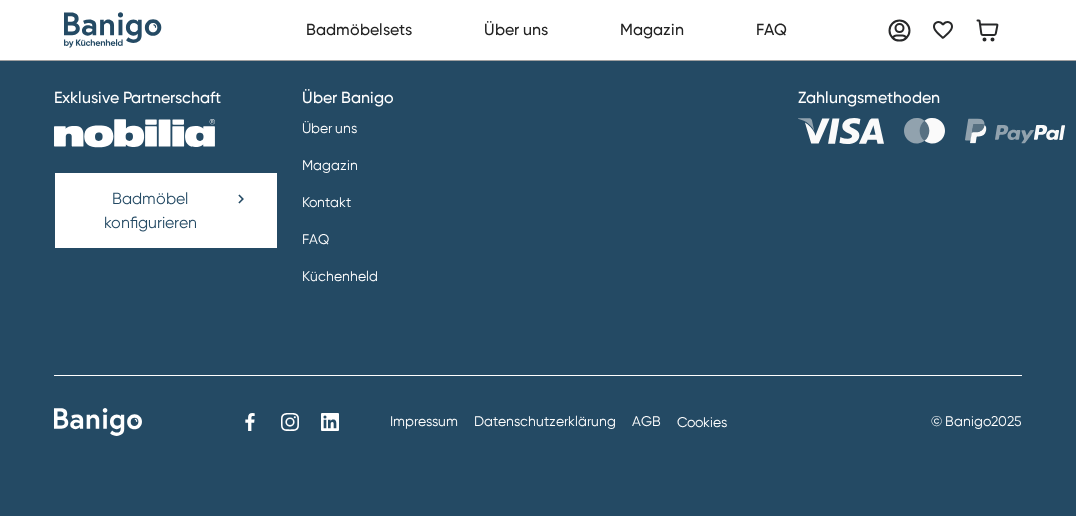 scroll, scrollTop: 4652, scrollLeft: 0, axis: vertical 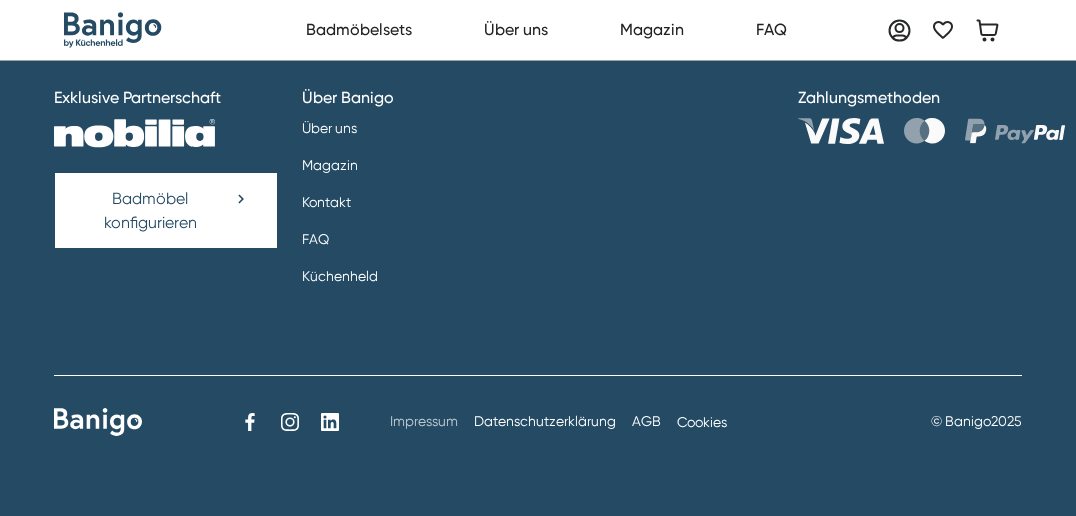 click on "Impressum" at bounding box center (424, 421) 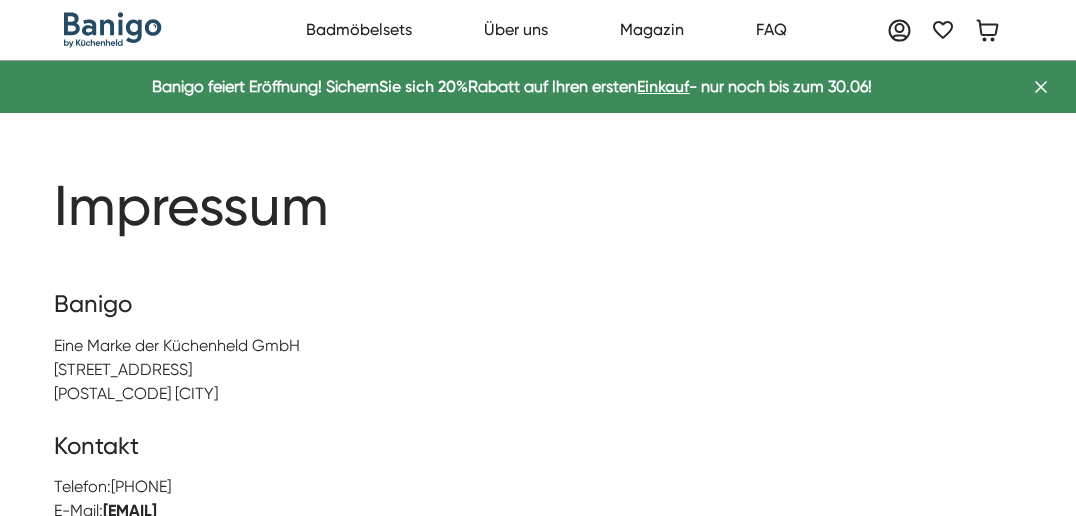 scroll, scrollTop: 0, scrollLeft: 0, axis: both 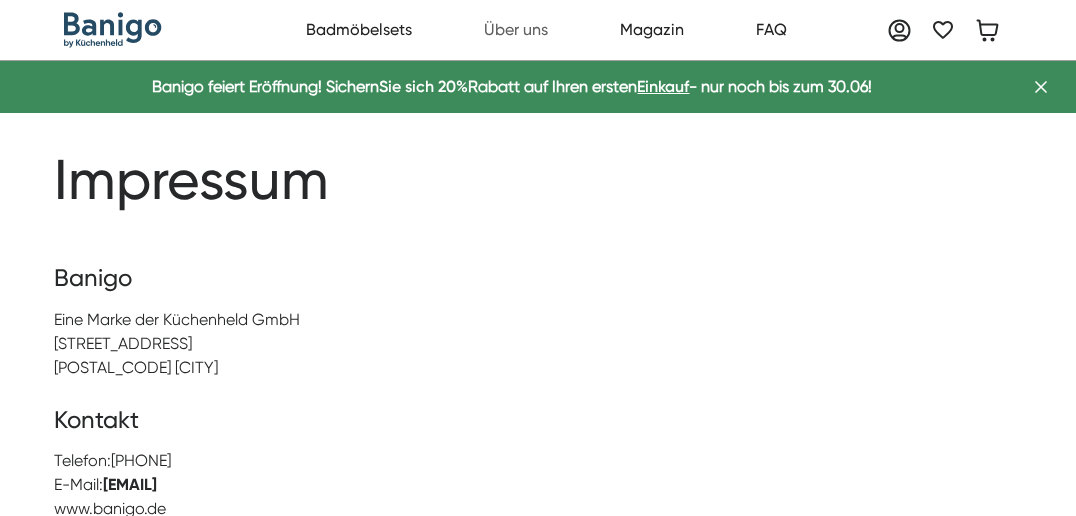 click on "Über uns" at bounding box center (516, 30) 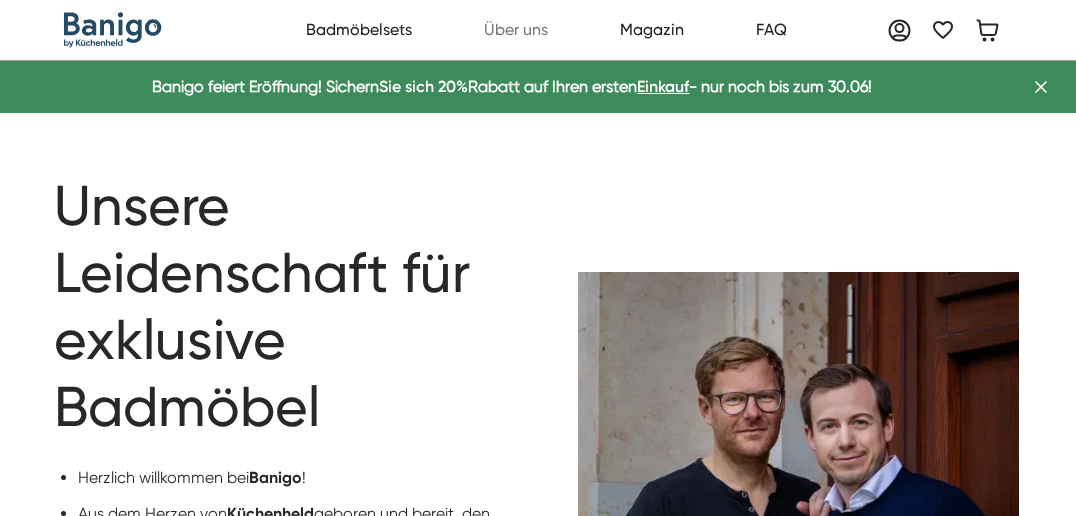 scroll, scrollTop: 0, scrollLeft: 0, axis: both 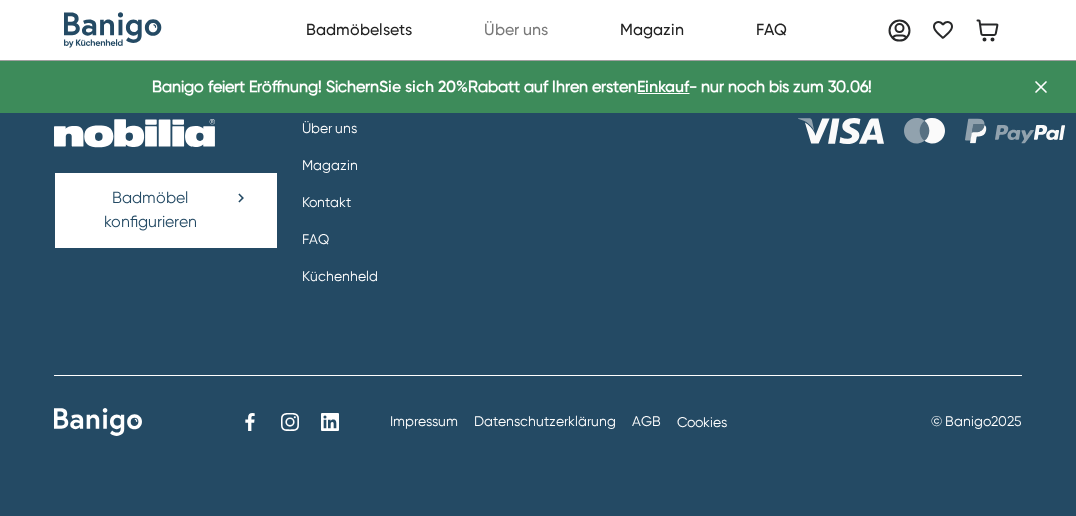 click on "Küchenheld" at bounding box center [340, 276] 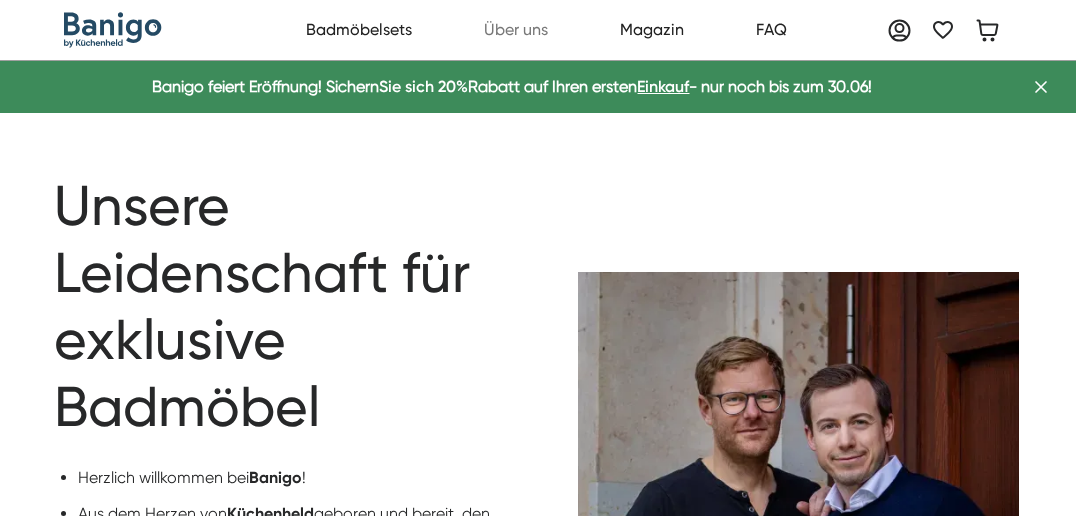 scroll, scrollTop: 0, scrollLeft: 0, axis: both 